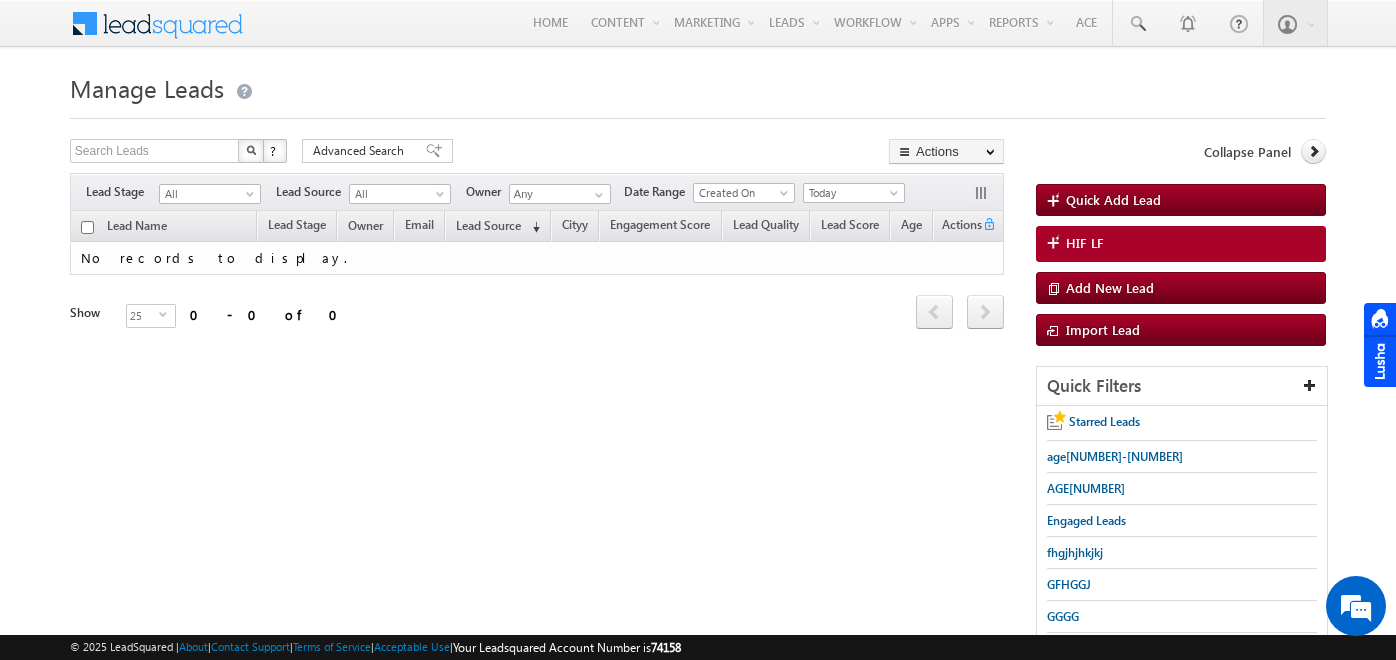 scroll, scrollTop: 0, scrollLeft: 0, axis: both 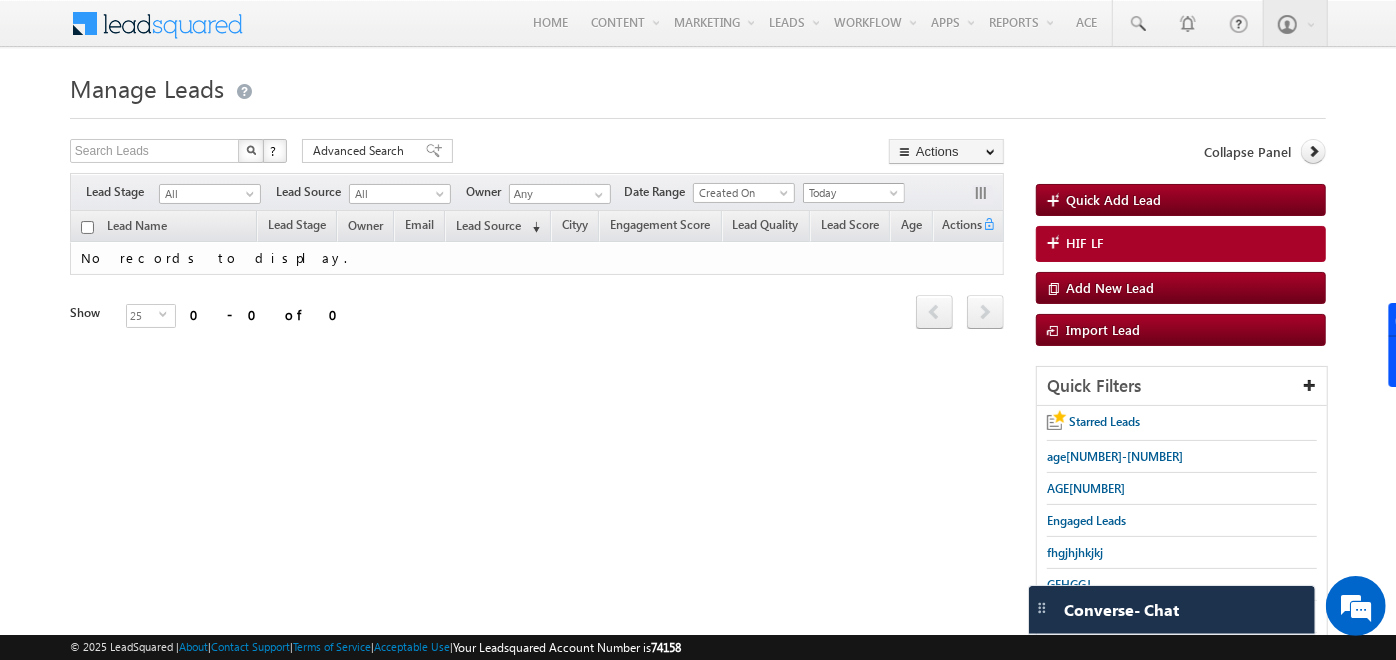 click on "Today" at bounding box center [851, 193] 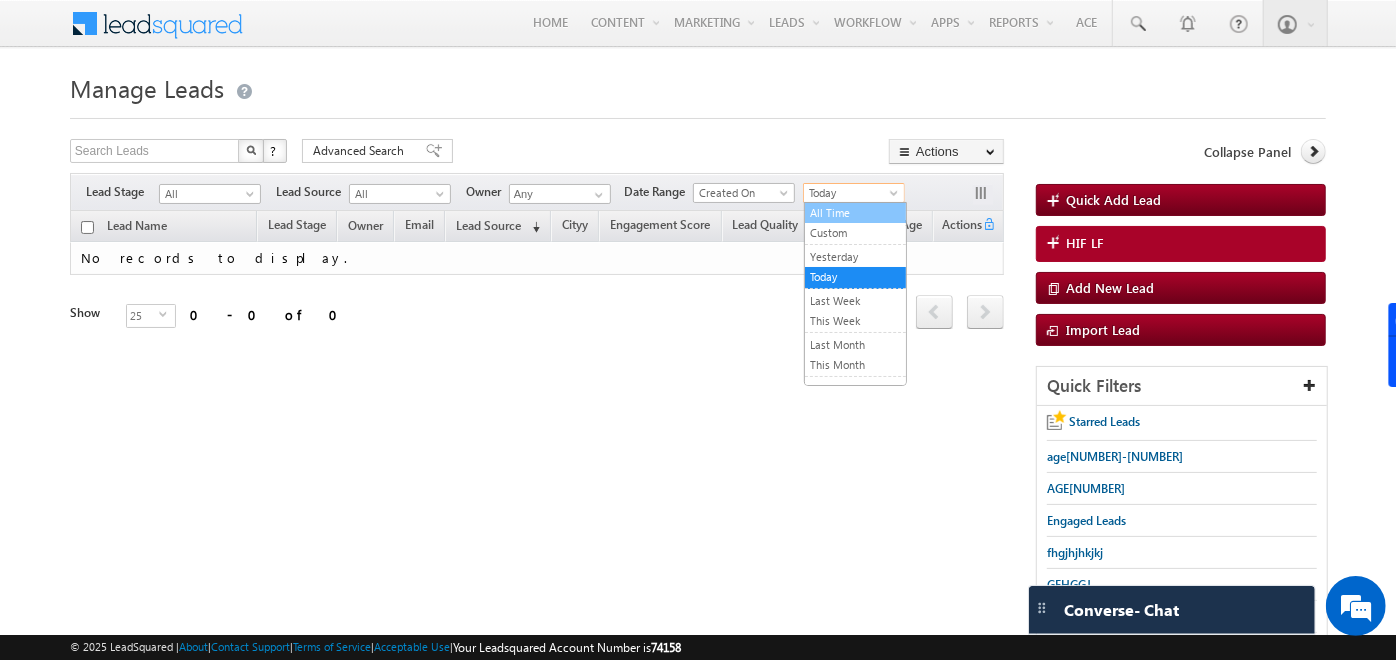 click on "All Time" at bounding box center [855, 213] 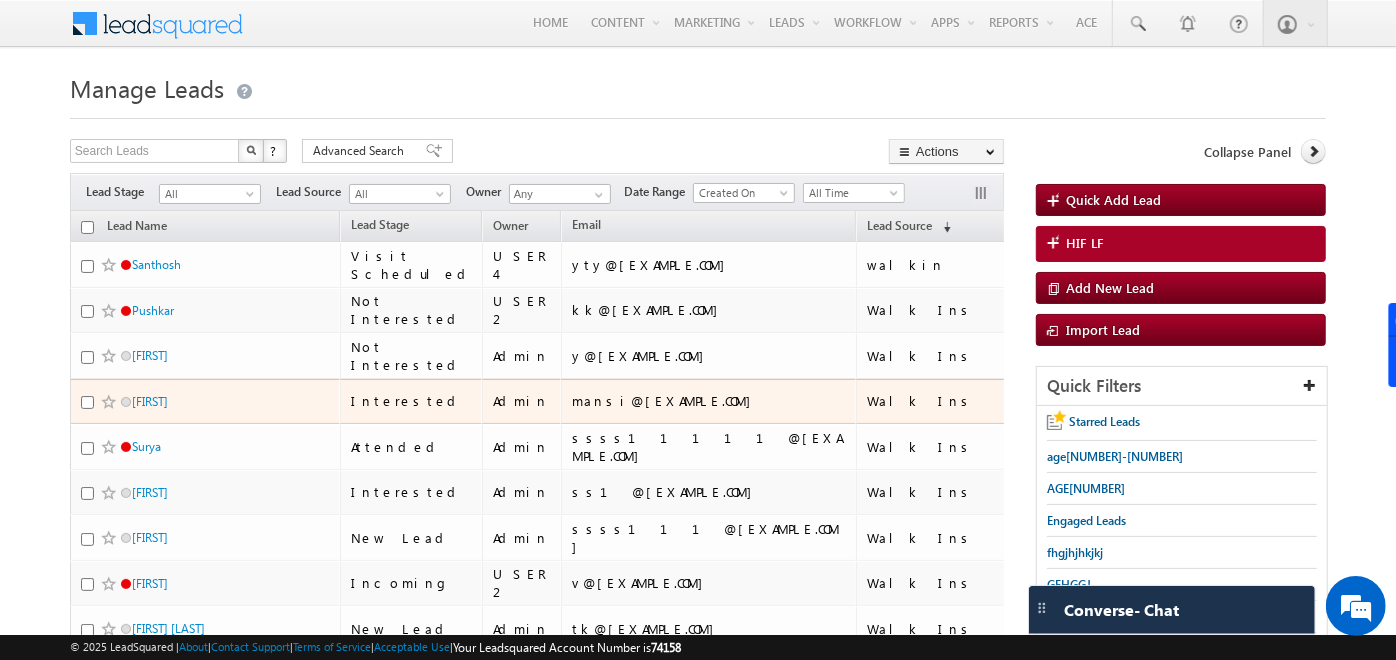 scroll, scrollTop: 88, scrollLeft: 0, axis: vertical 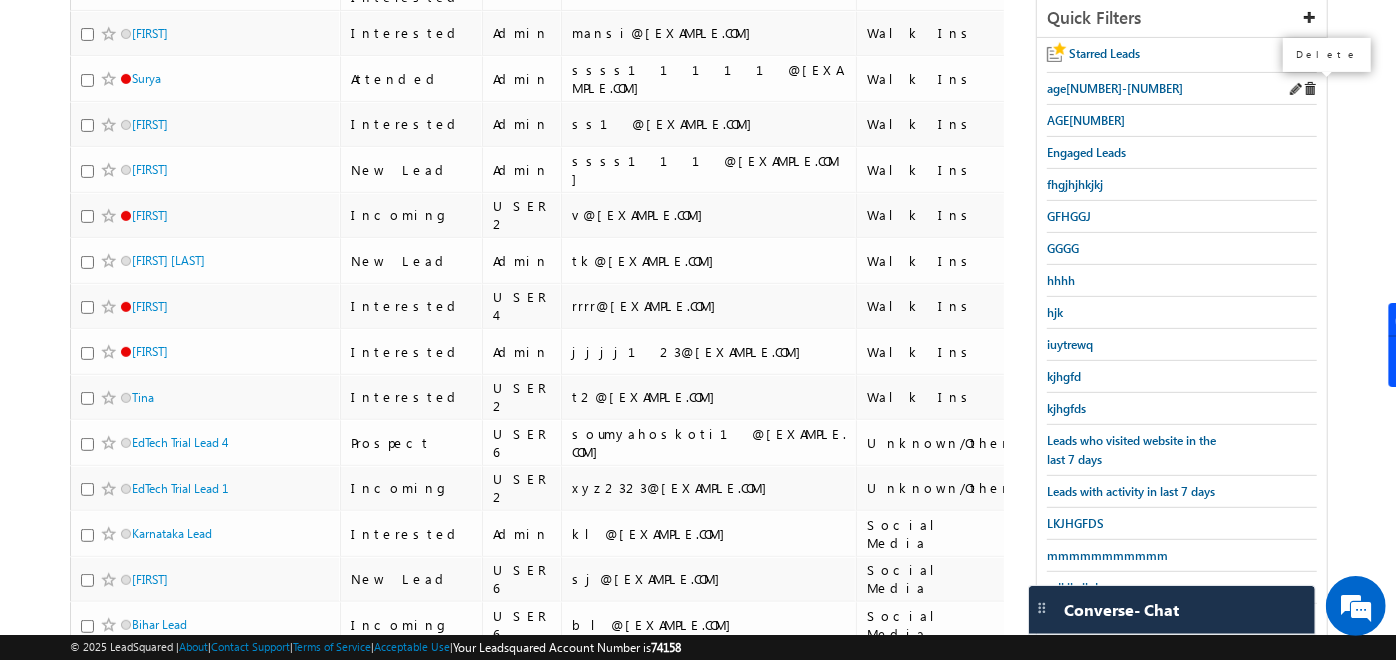click at bounding box center [1310, 89] 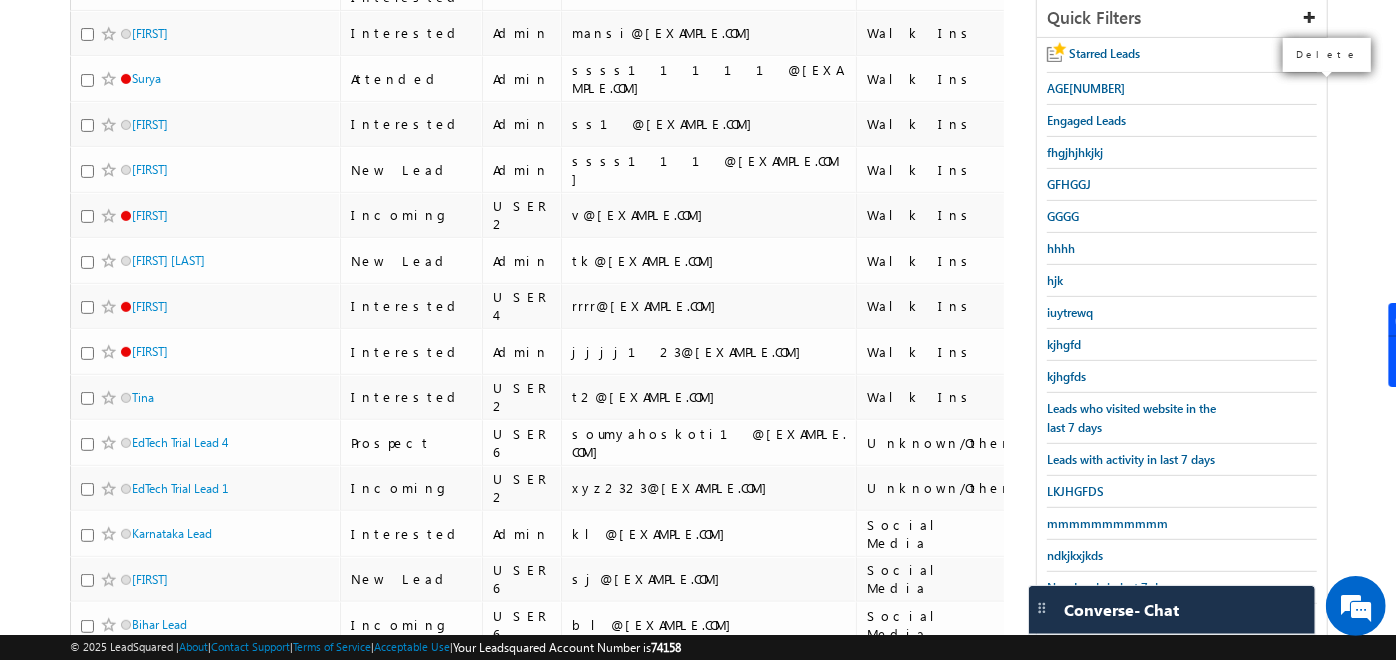 click at bounding box center (0, 0) 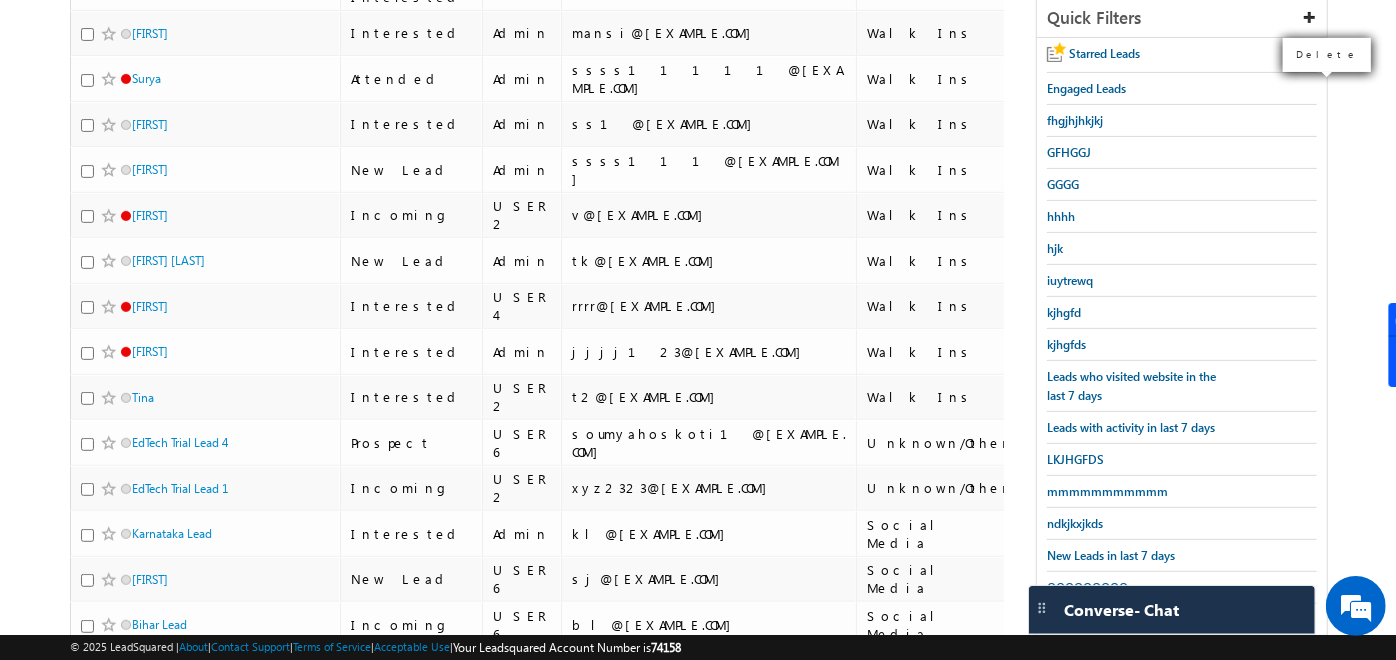 click at bounding box center (0, 0) 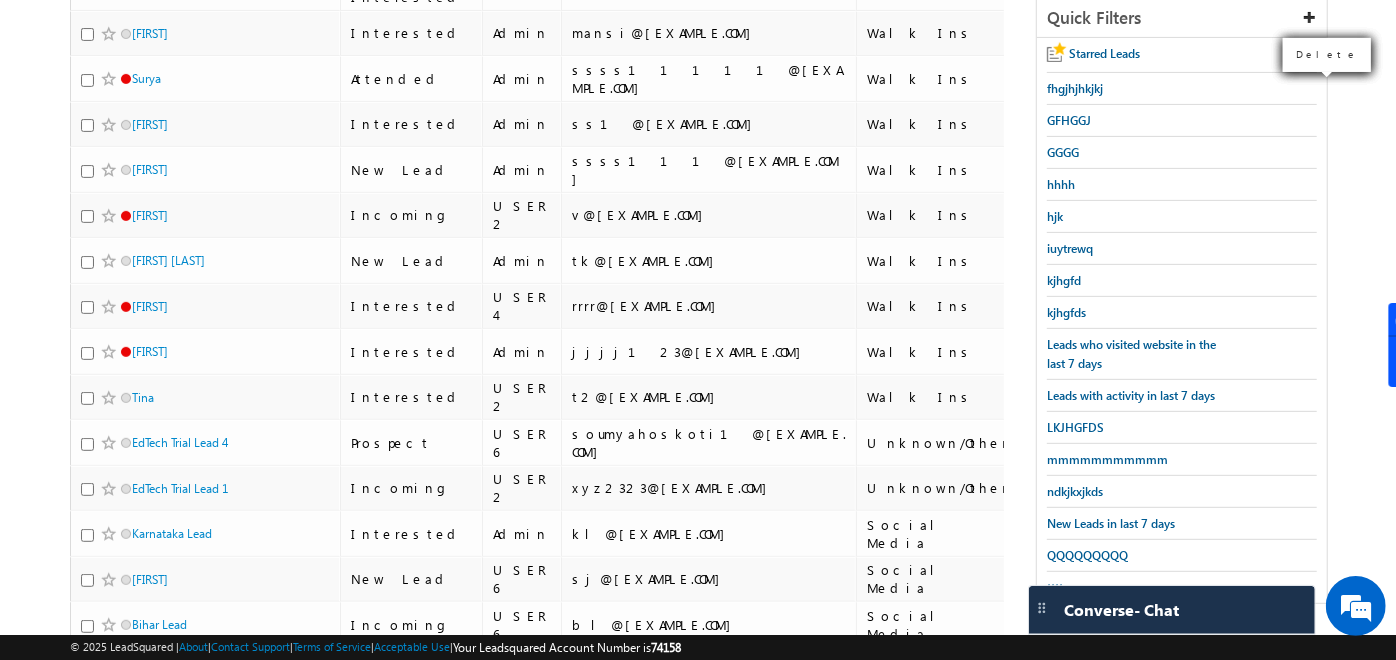 click at bounding box center (0, 0) 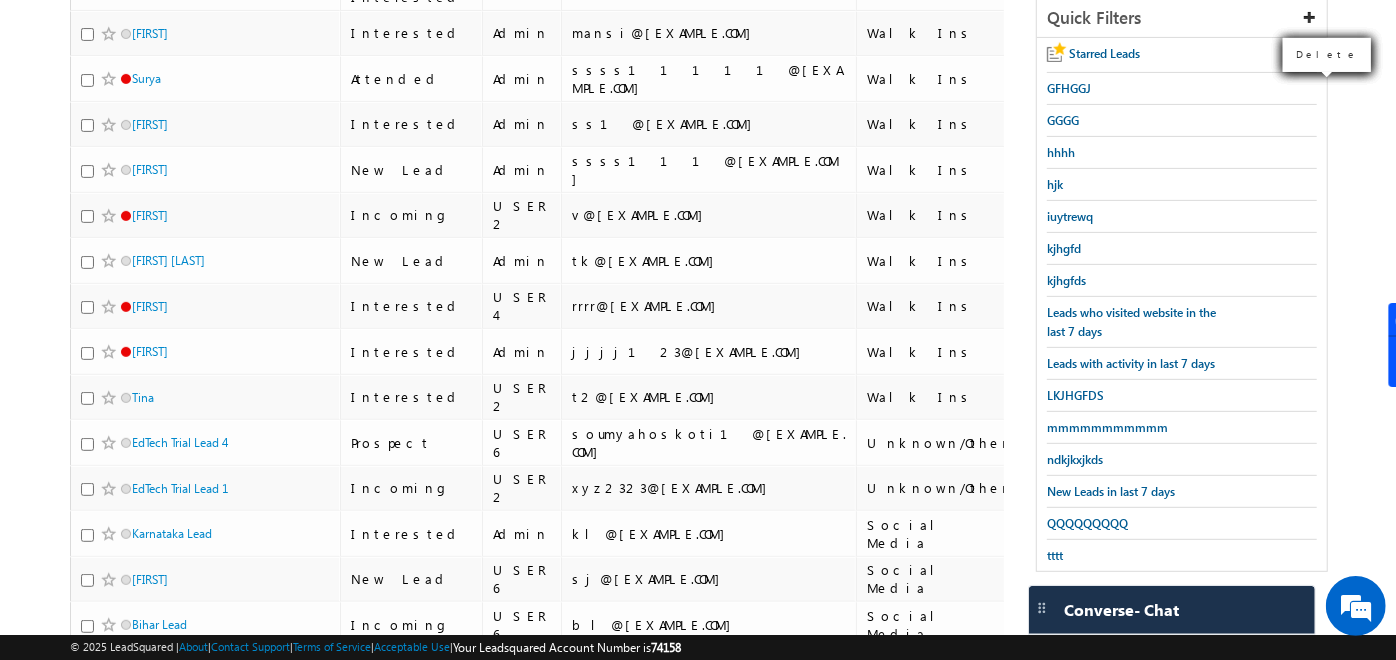 click at bounding box center (0, 0) 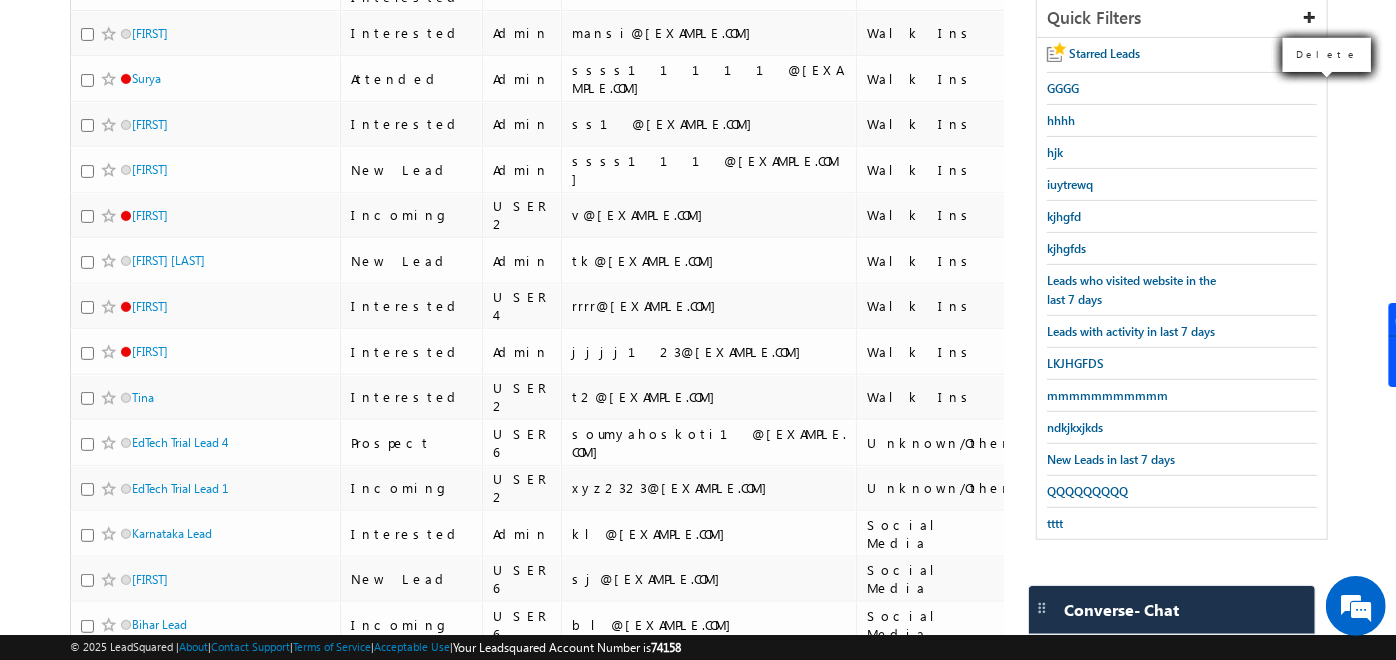 click at bounding box center (0, 0) 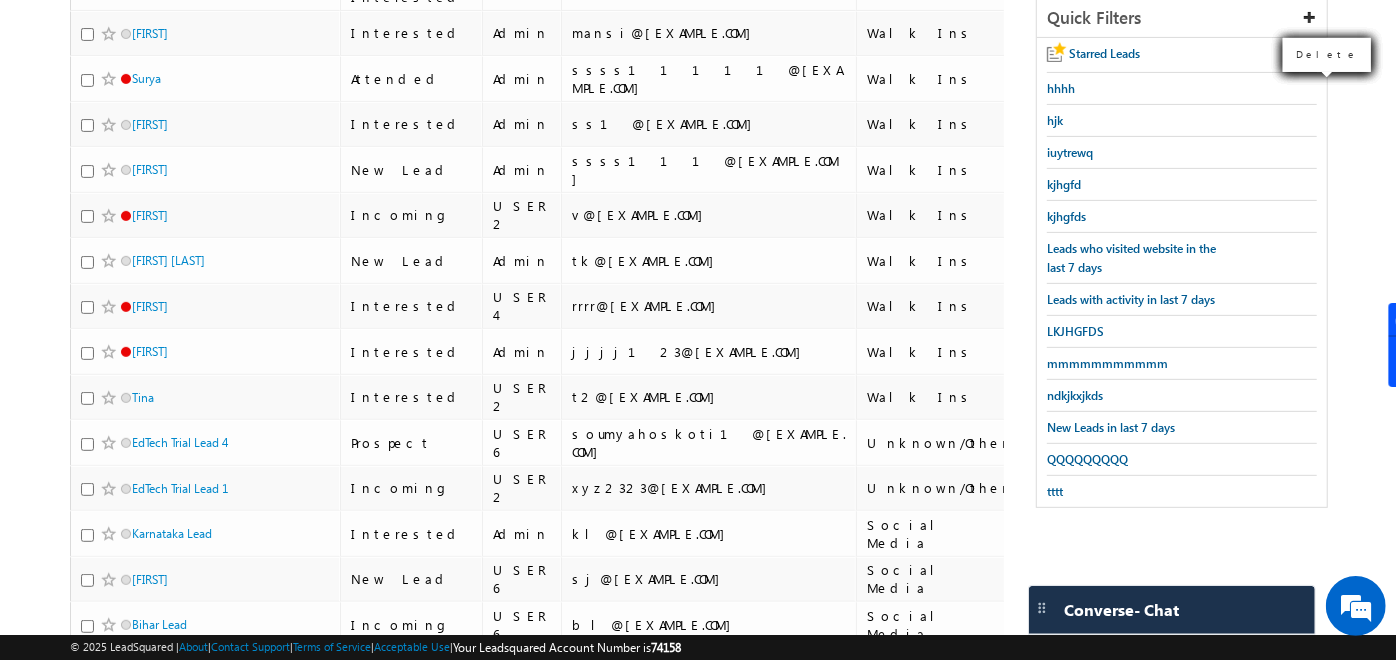 click at bounding box center [0, 0] 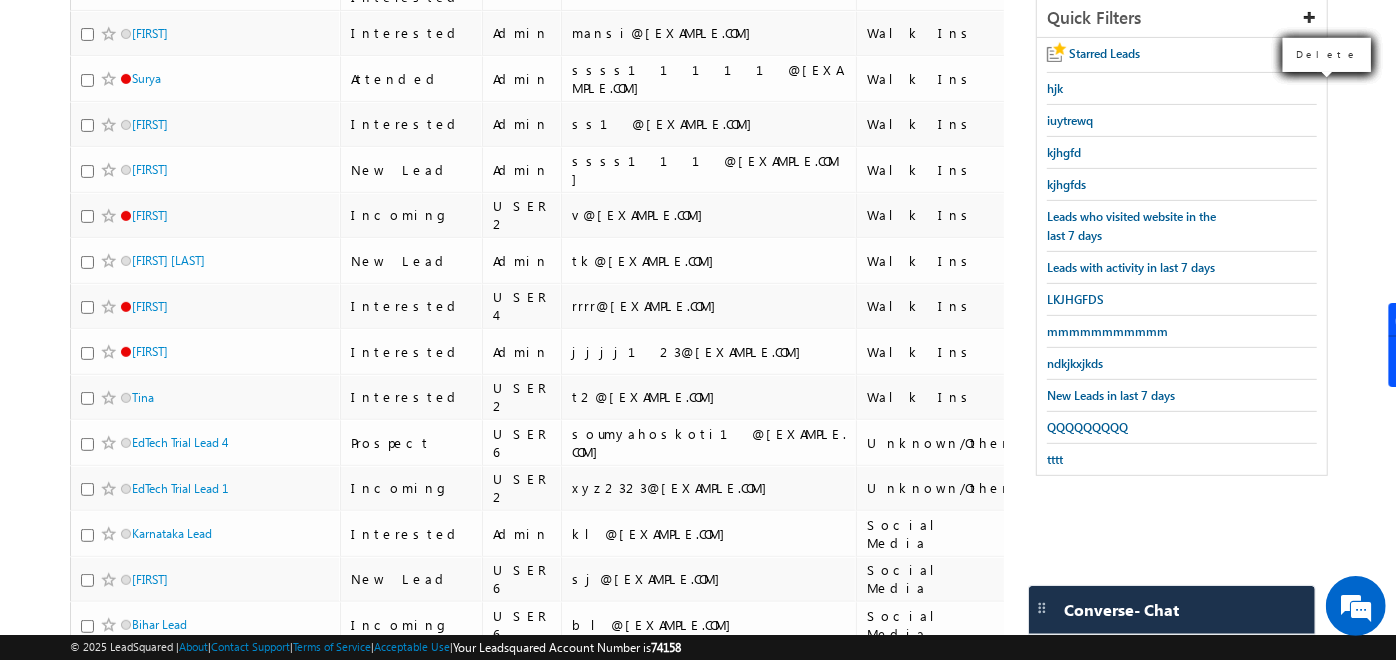 click at bounding box center (0, 0) 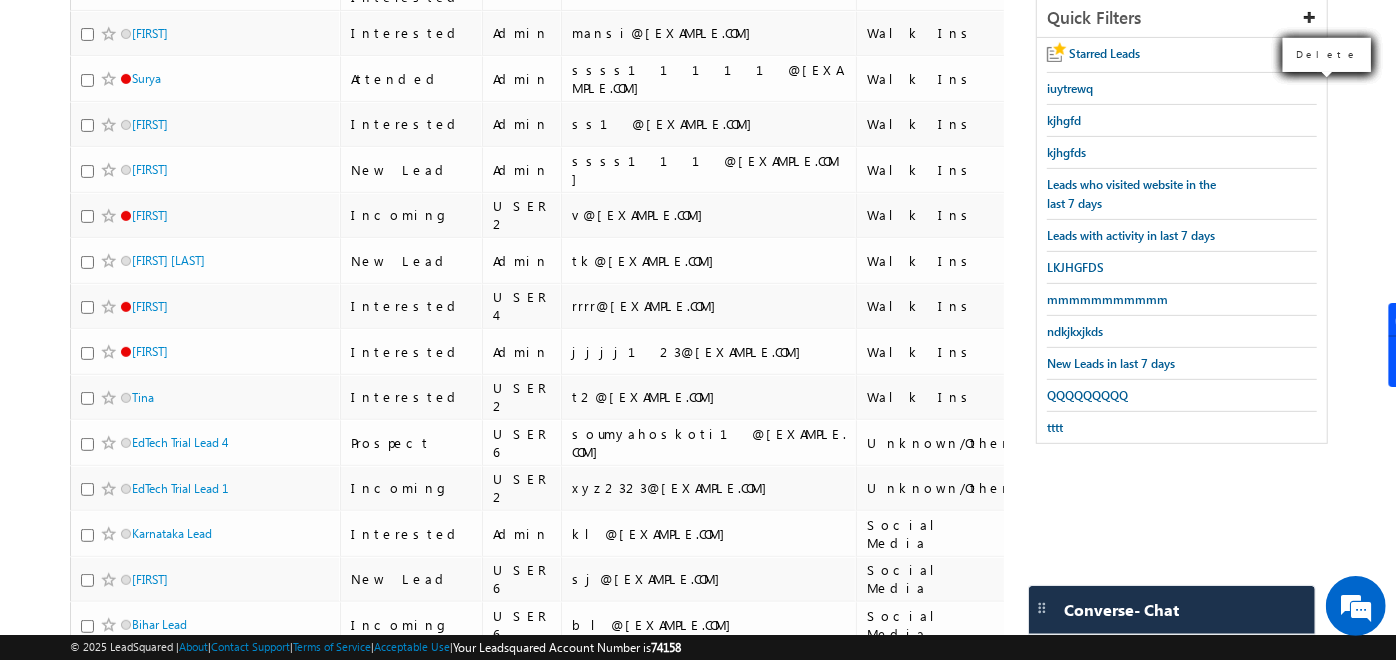 click at bounding box center (0, 0) 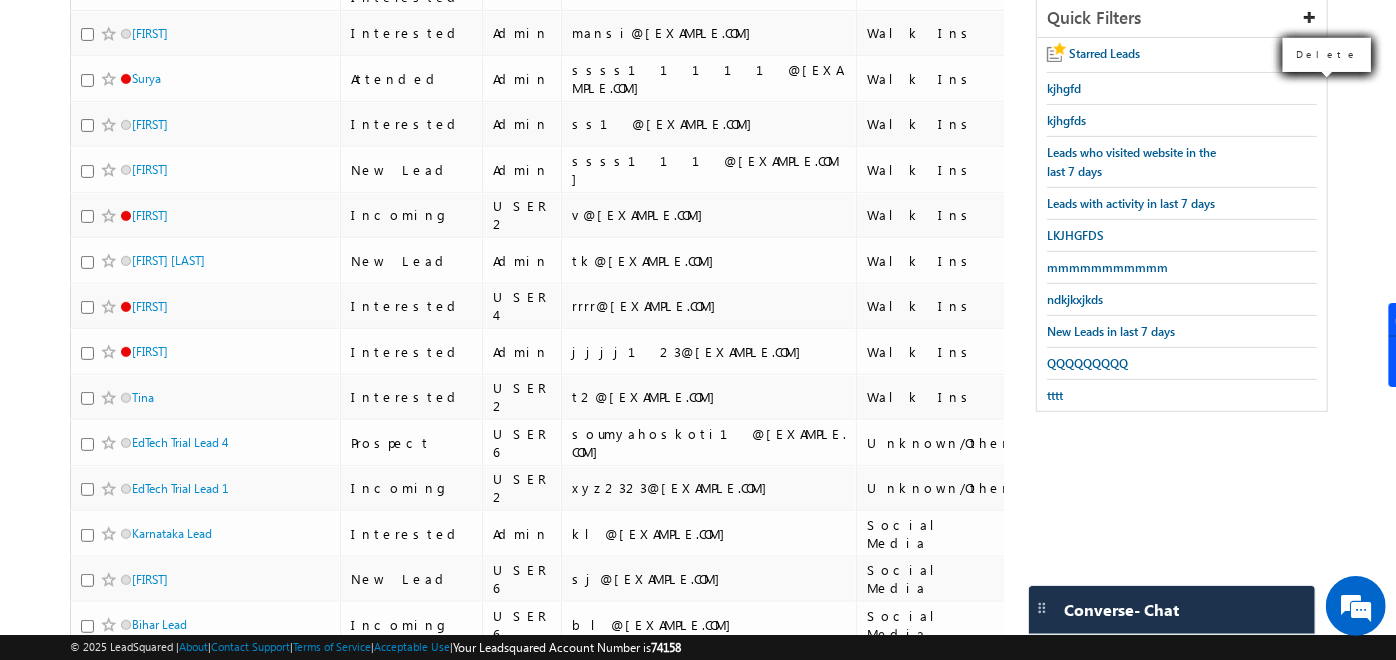 click at bounding box center [0, 0] 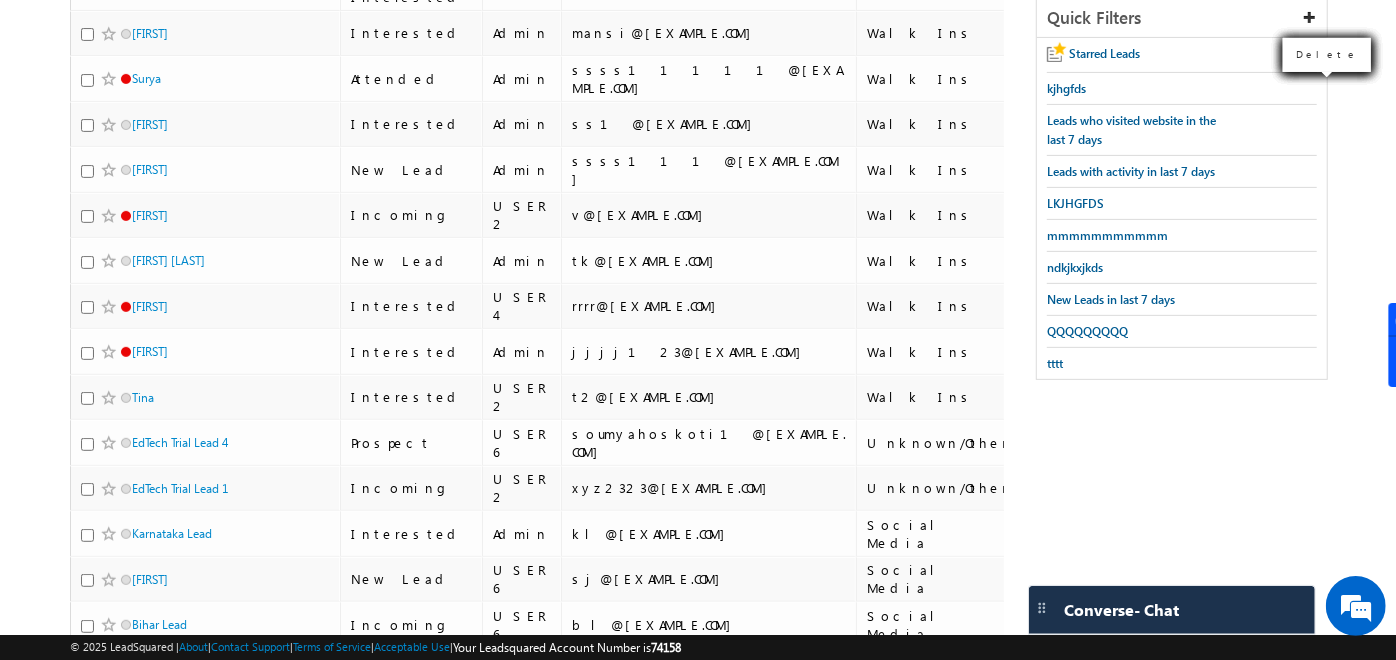 click at bounding box center (0, 0) 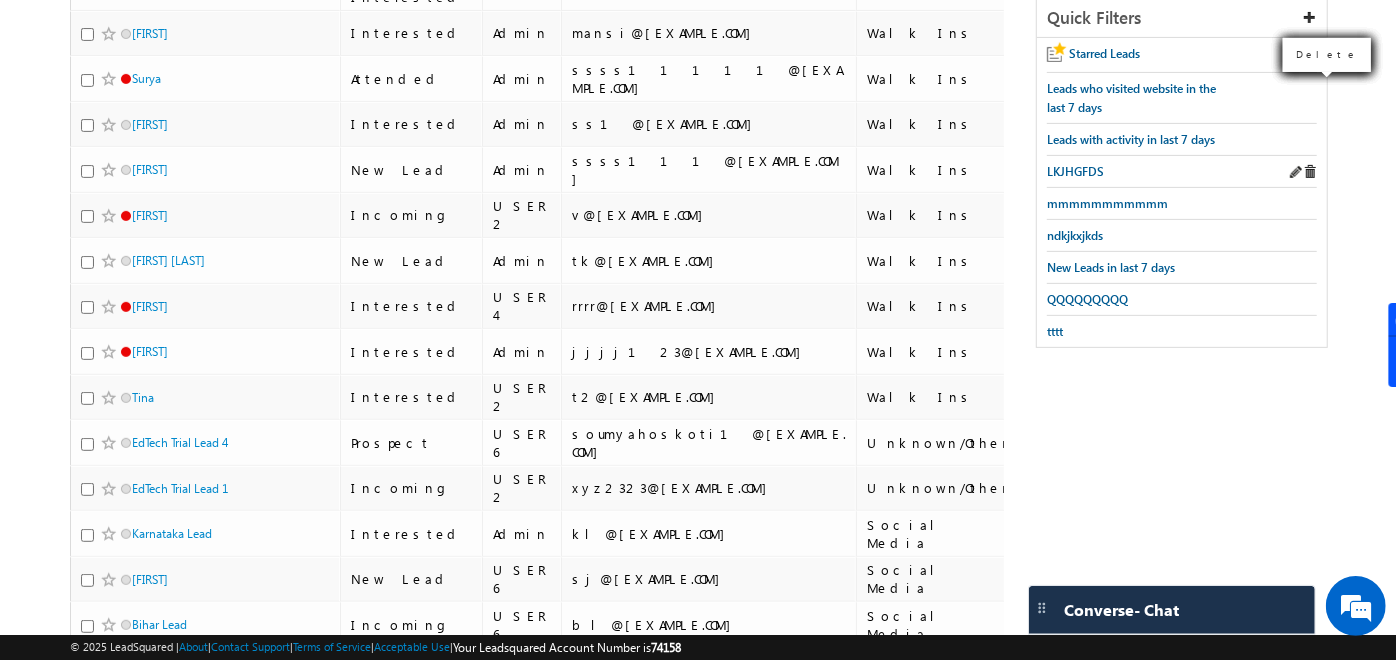 click on "LKJHGFDS" at bounding box center [1182, 172] 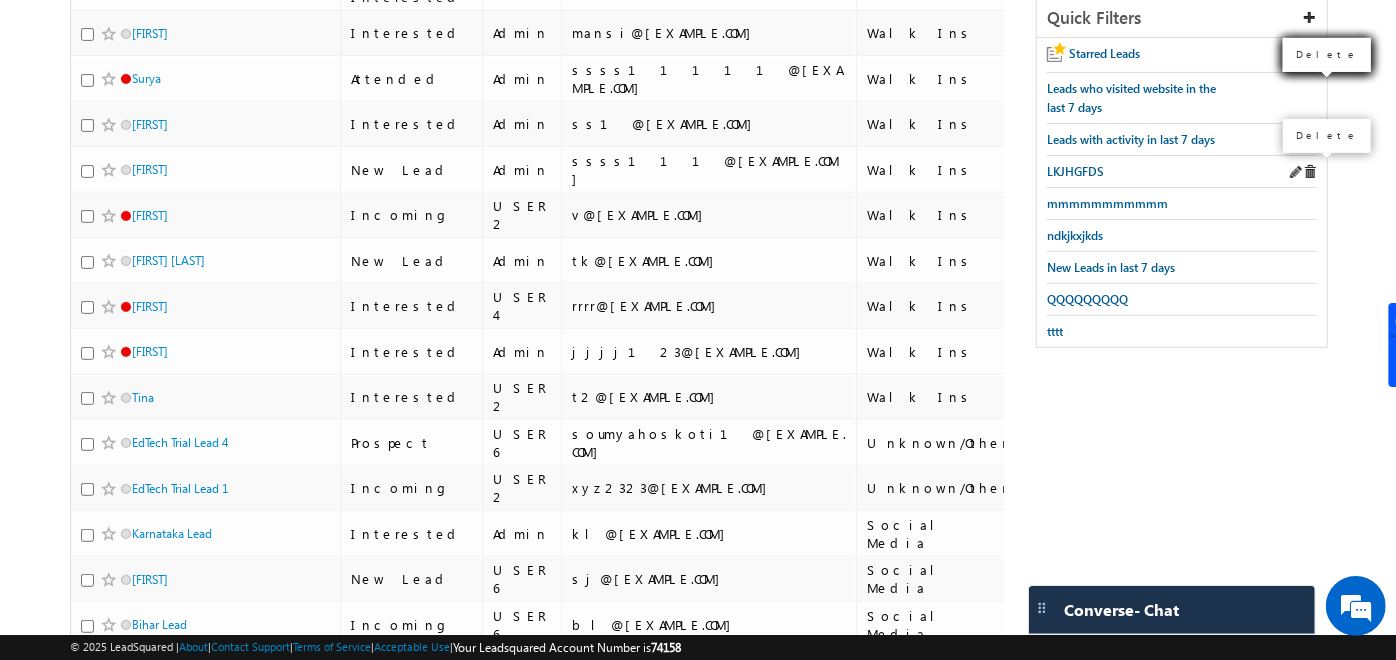 click at bounding box center [1310, 172] 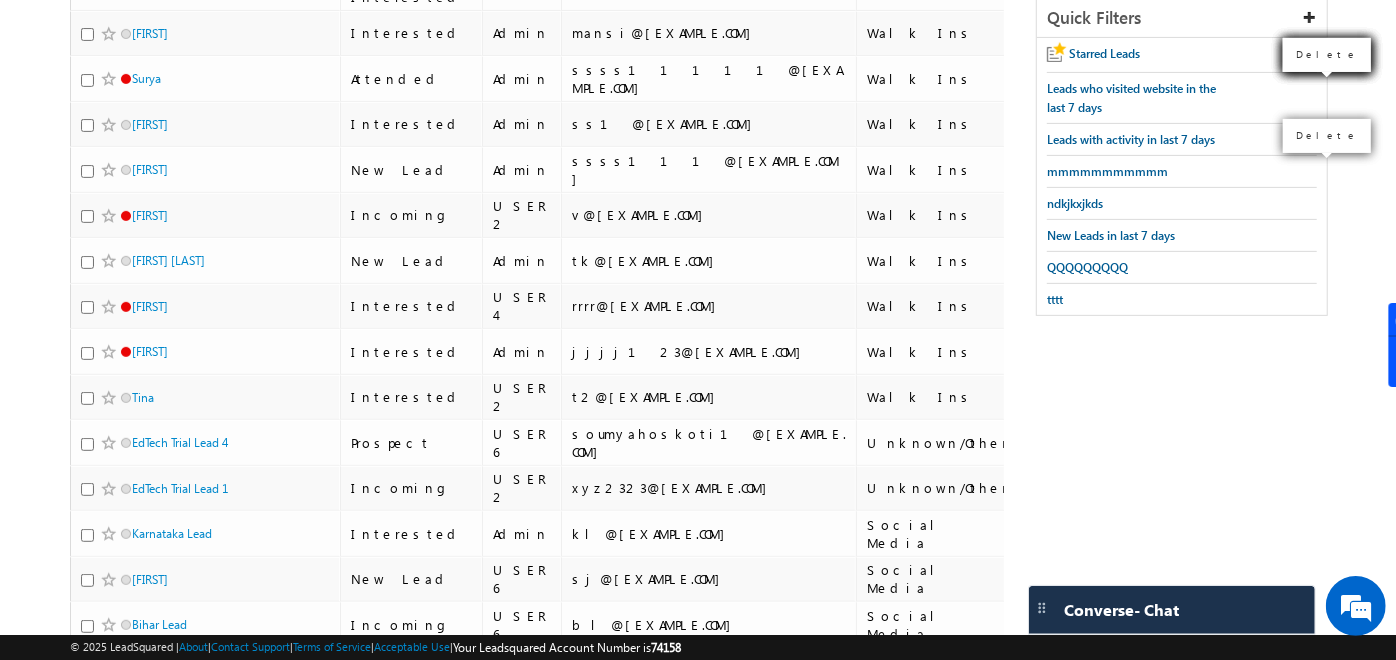 click at bounding box center (0, 0) 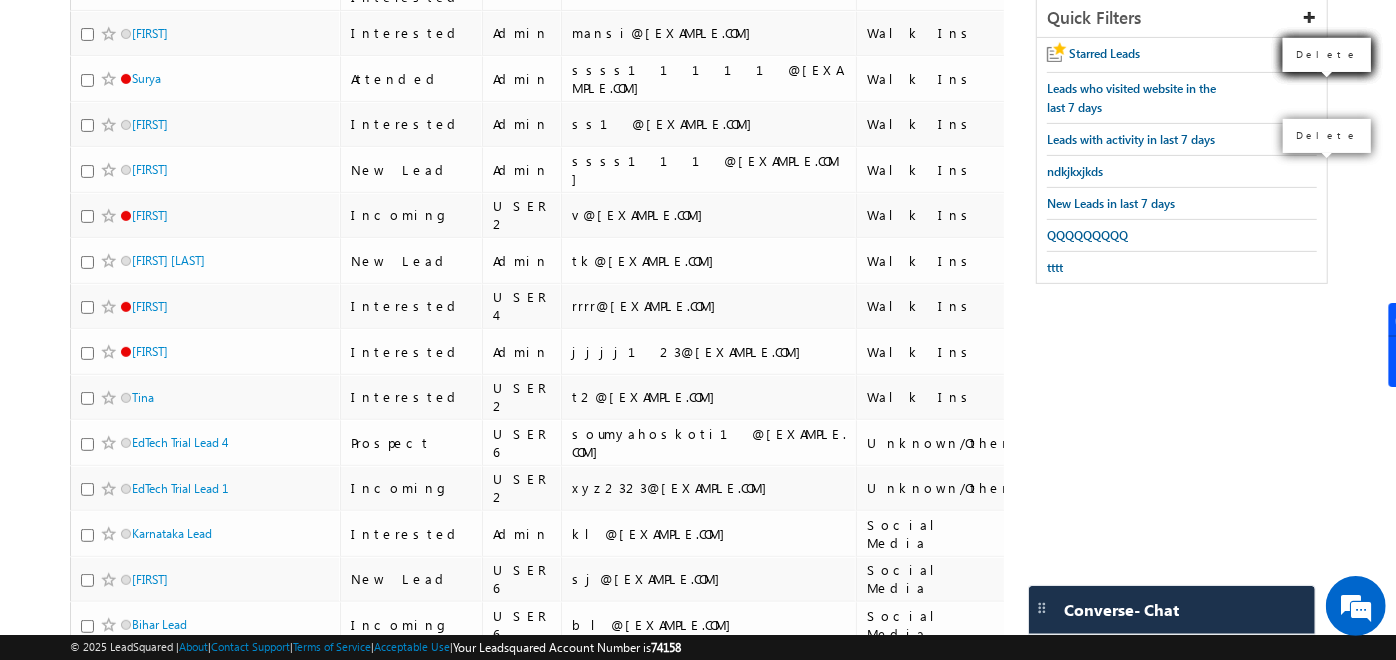 click at bounding box center [0, 0] 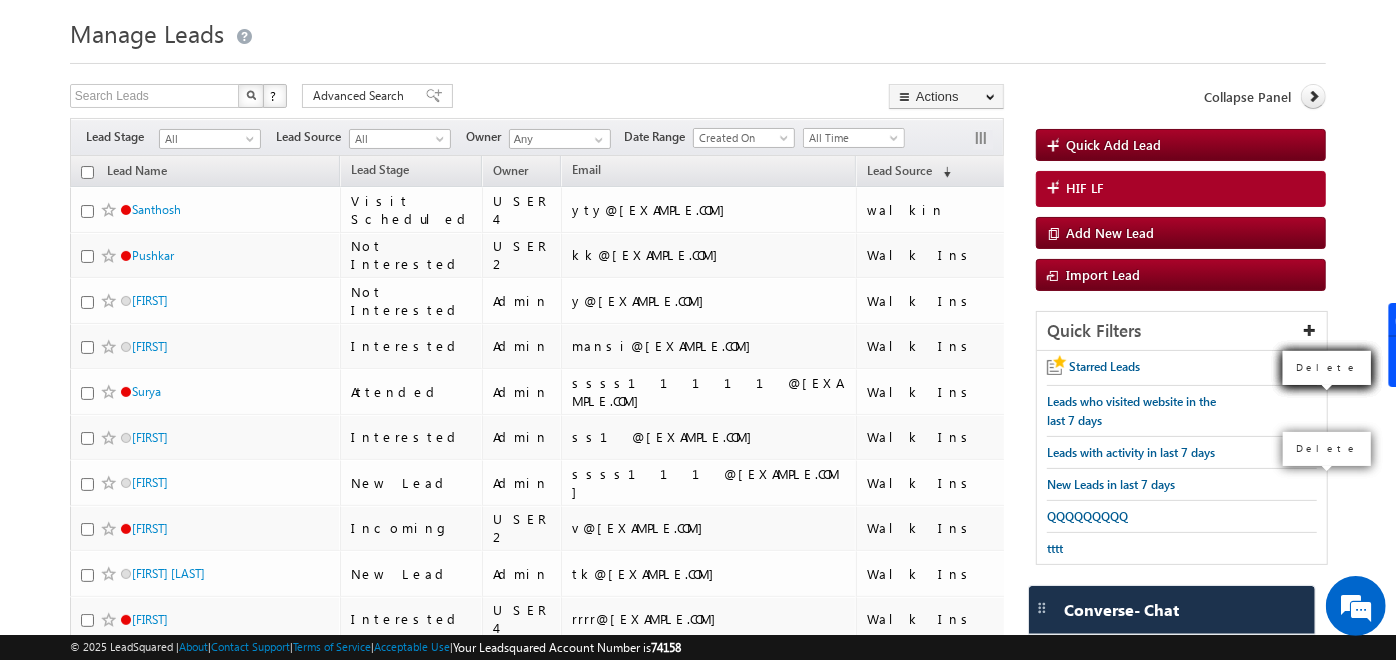 scroll, scrollTop: 54, scrollLeft: 0, axis: vertical 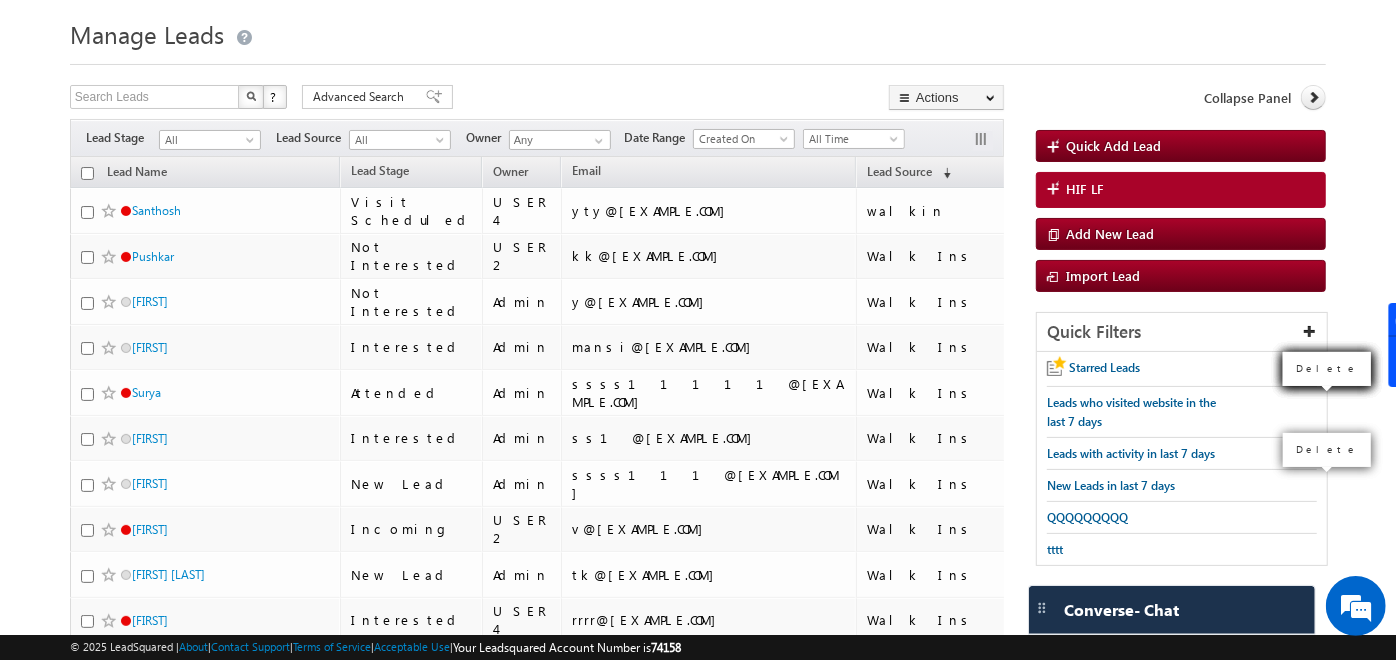 click on "Manage Leads
Quick Add Lead
Search Leads X ?   117 results found
Advanced Search
Advanced Search
Actions Actions" at bounding box center (698, 724) 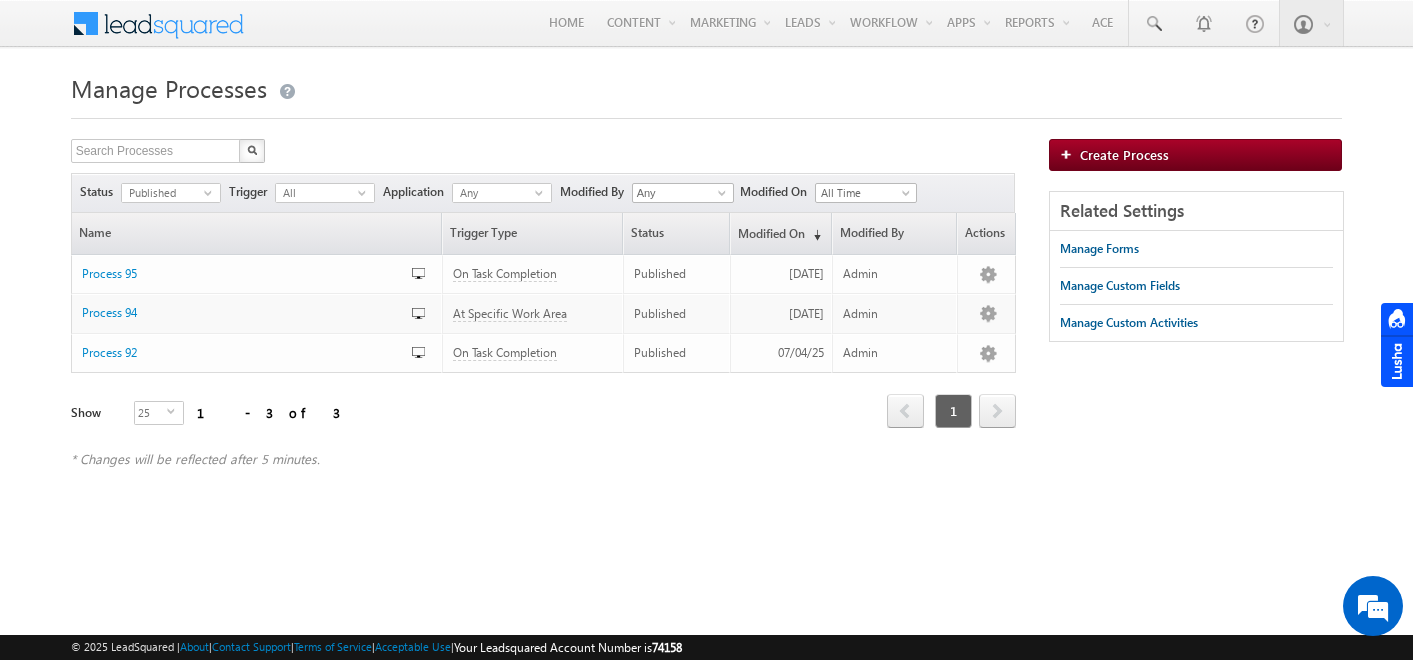 scroll, scrollTop: 0, scrollLeft: 0, axis: both 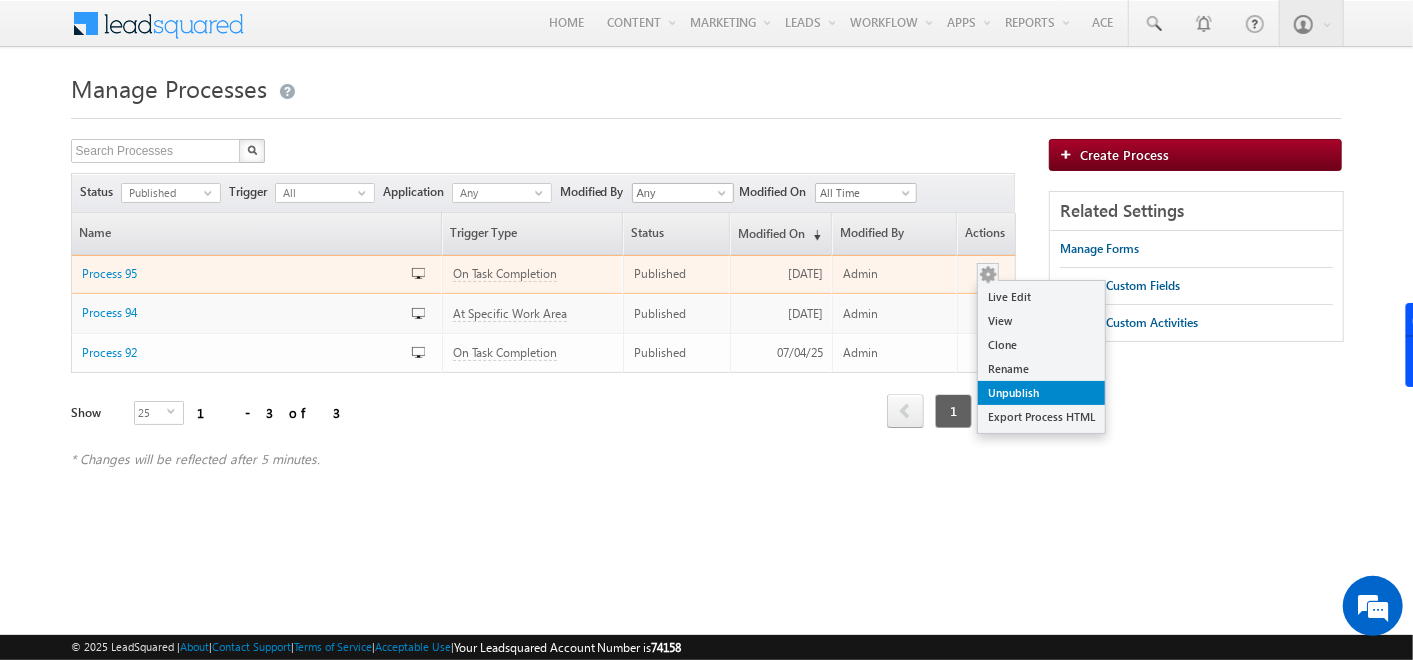 click on "Unpublish" at bounding box center [1041, 393] 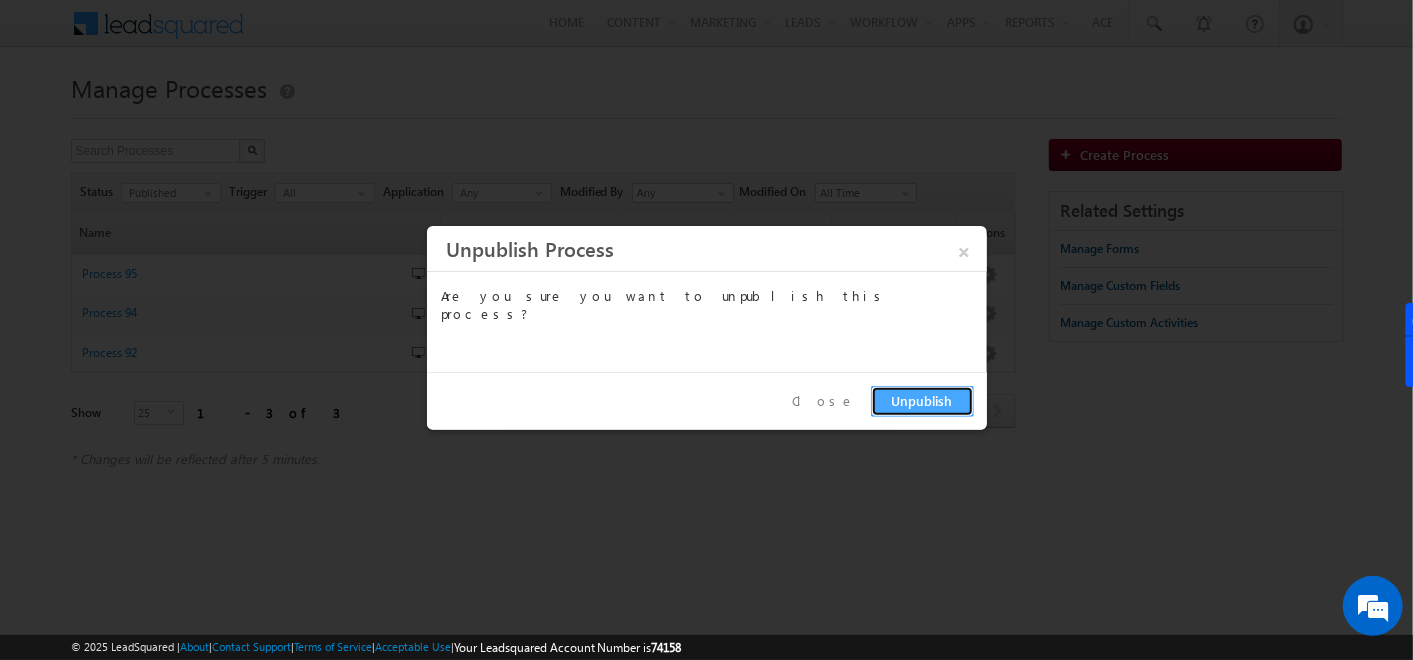 click on "Unpublish" at bounding box center [922, 401] 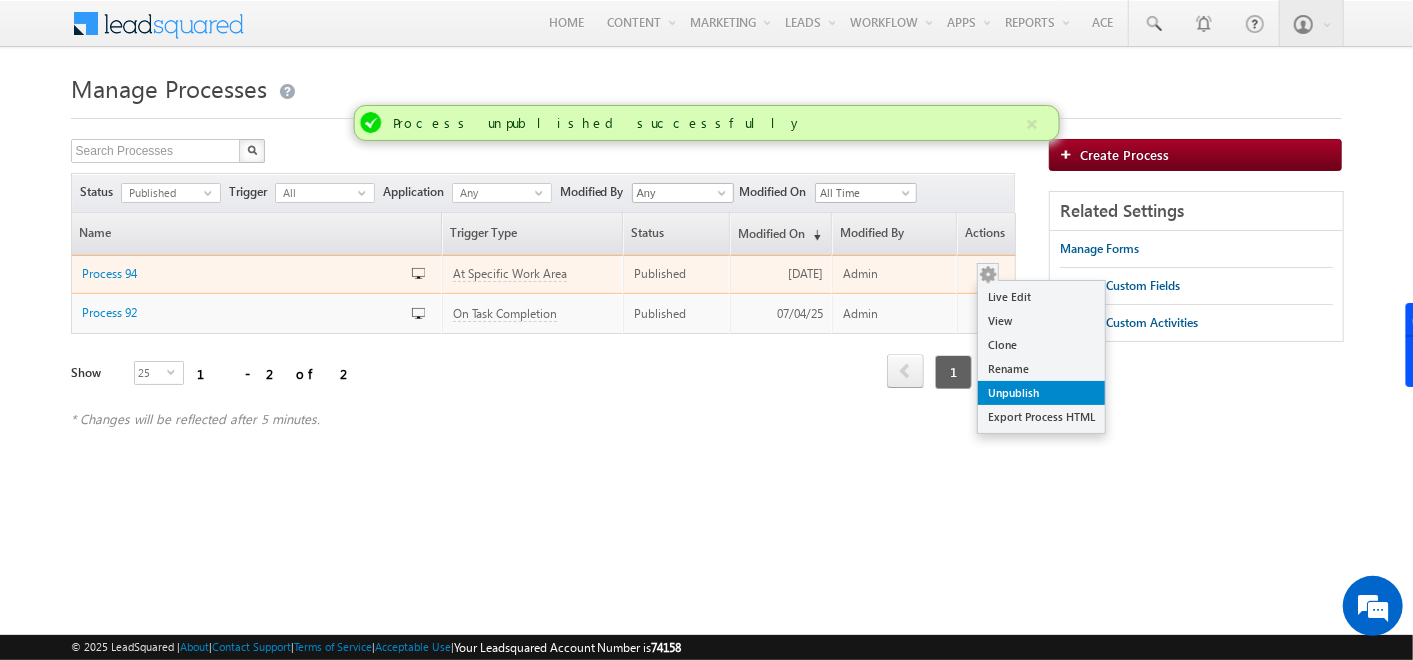 click on "Unpublish" at bounding box center [1041, 393] 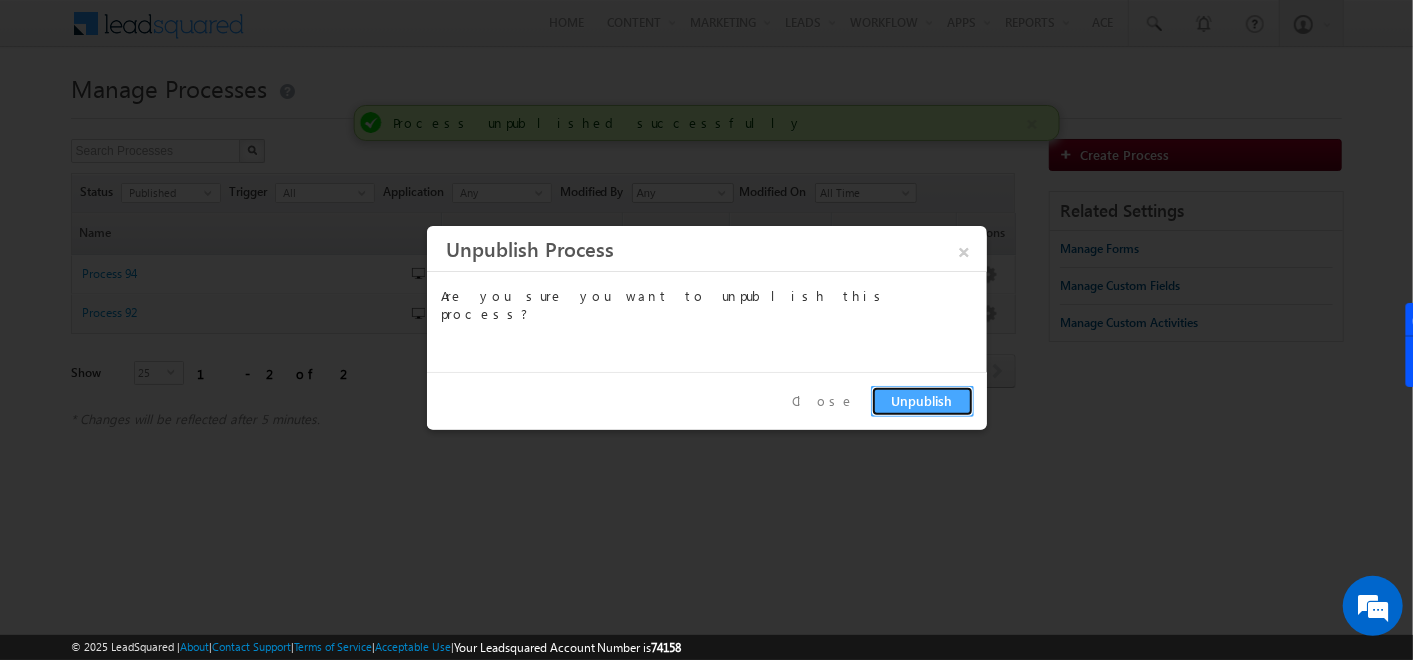 click on "Unpublish" at bounding box center (922, 401) 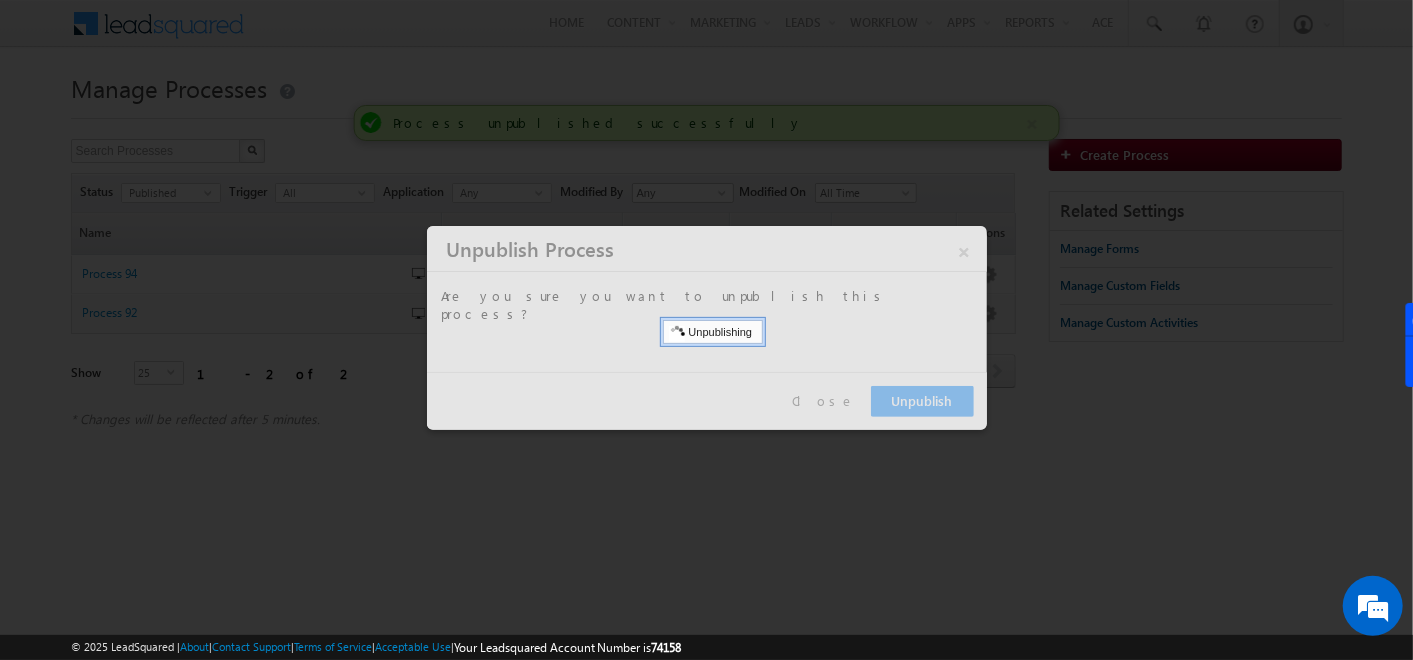 scroll, scrollTop: 0, scrollLeft: 0, axis: both 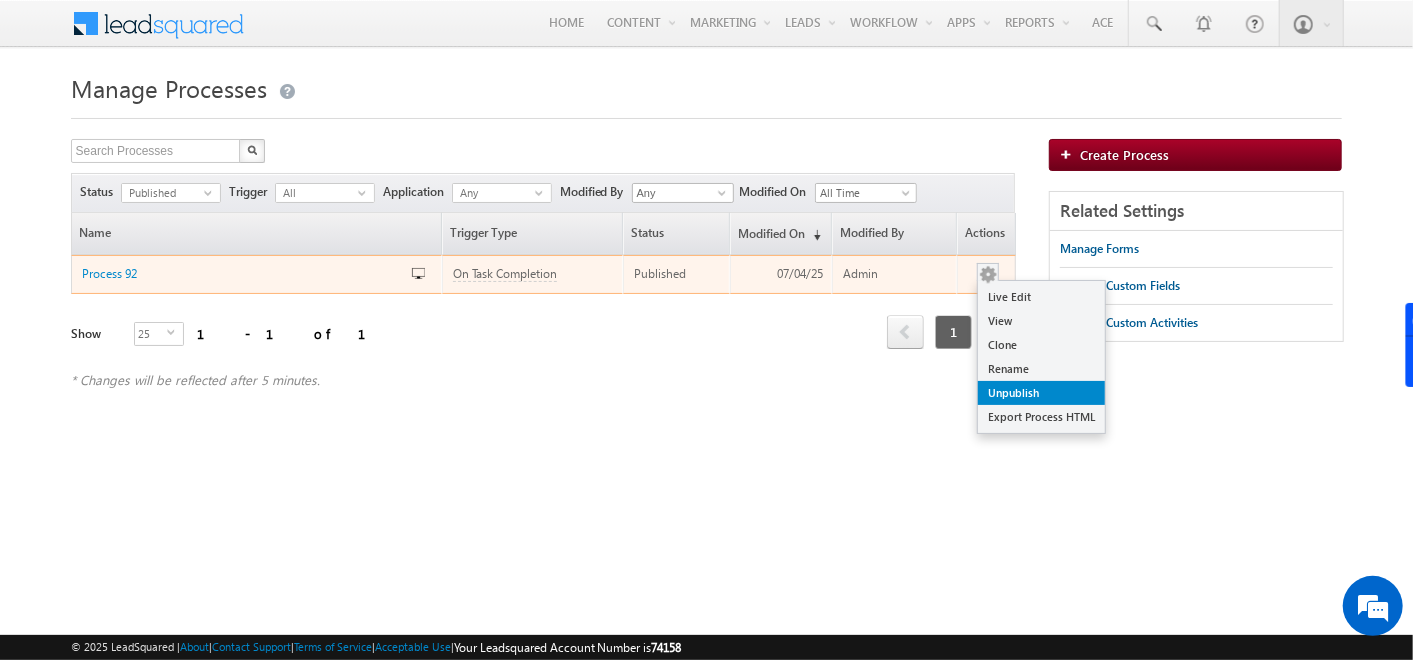 click on "Unpublish" at bounding box center (1041, 393) 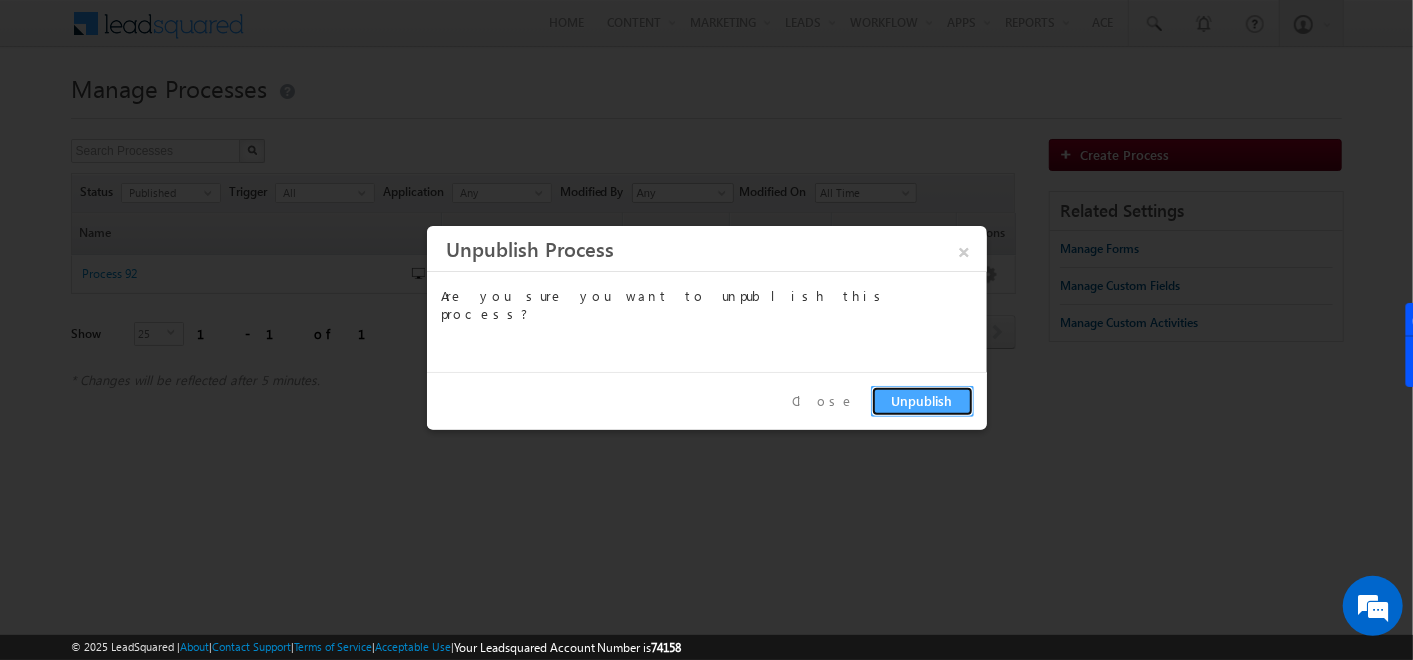 click on "Unpublish" at bounding box center [922, 401] 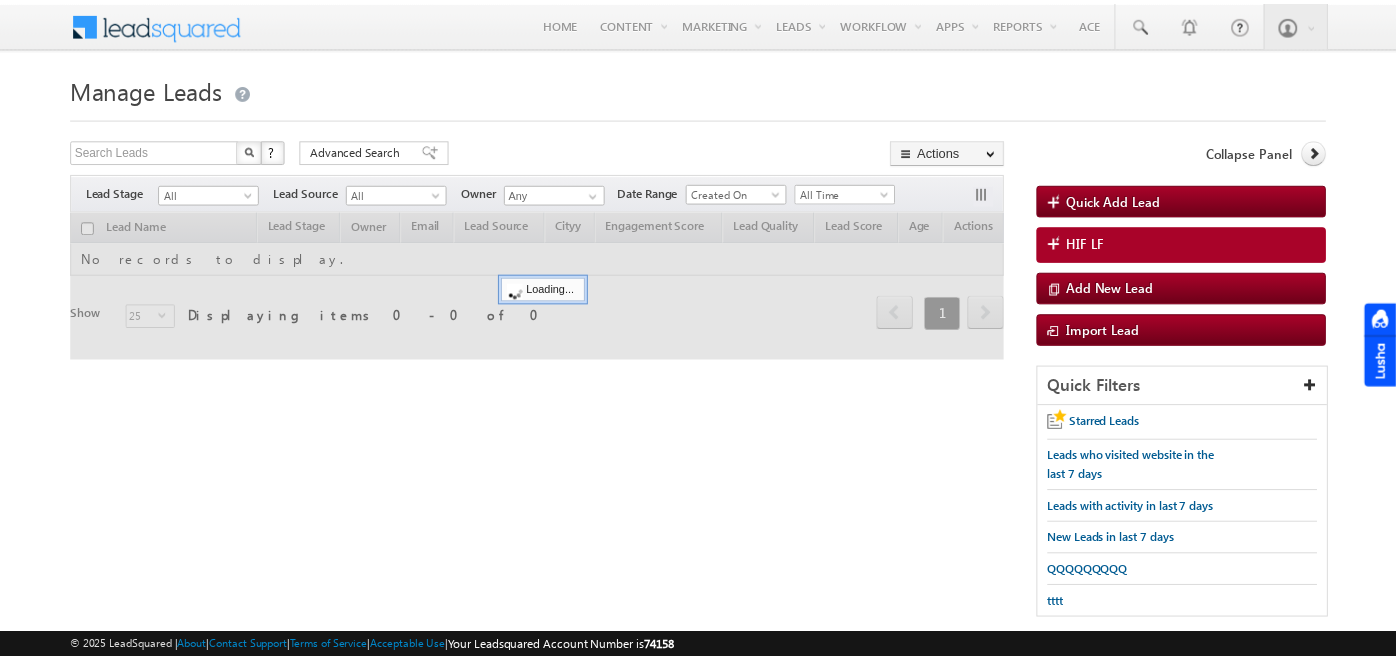 scroll, scrollTop: 23, scrollLeft: 0, axis: vertical 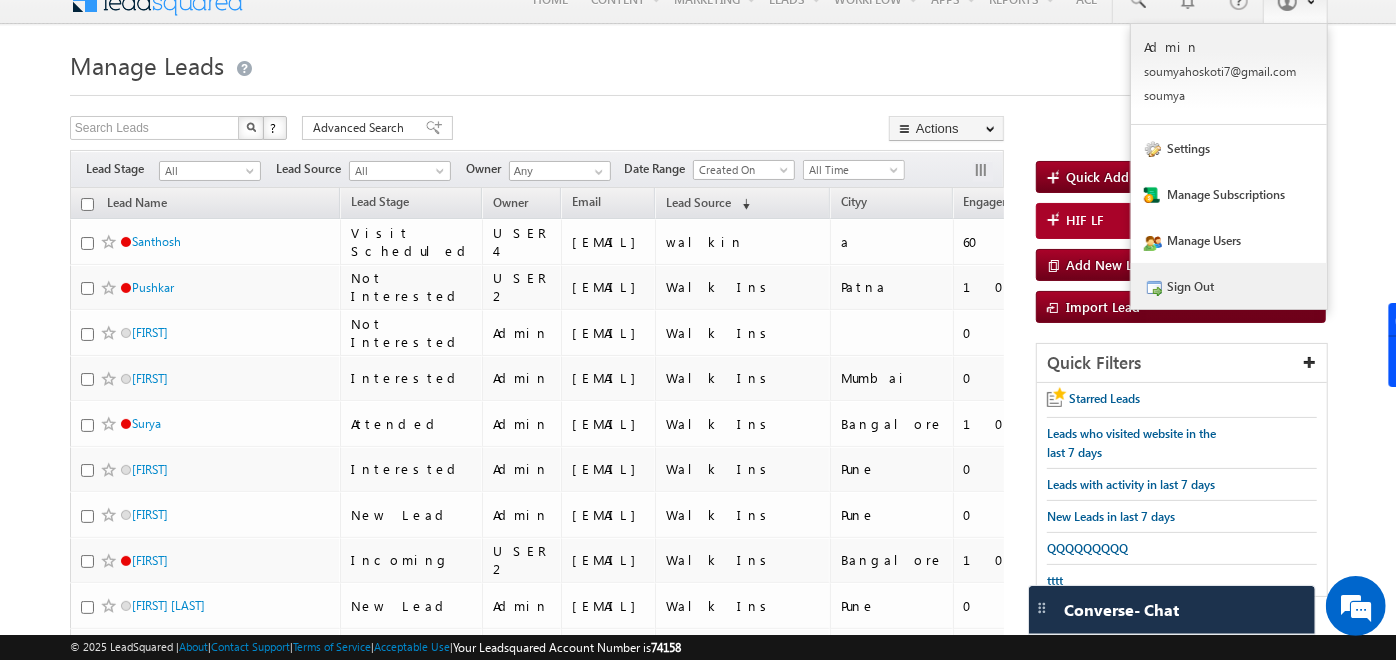 click on "Sign Out" at bounding box center [1229, 286] 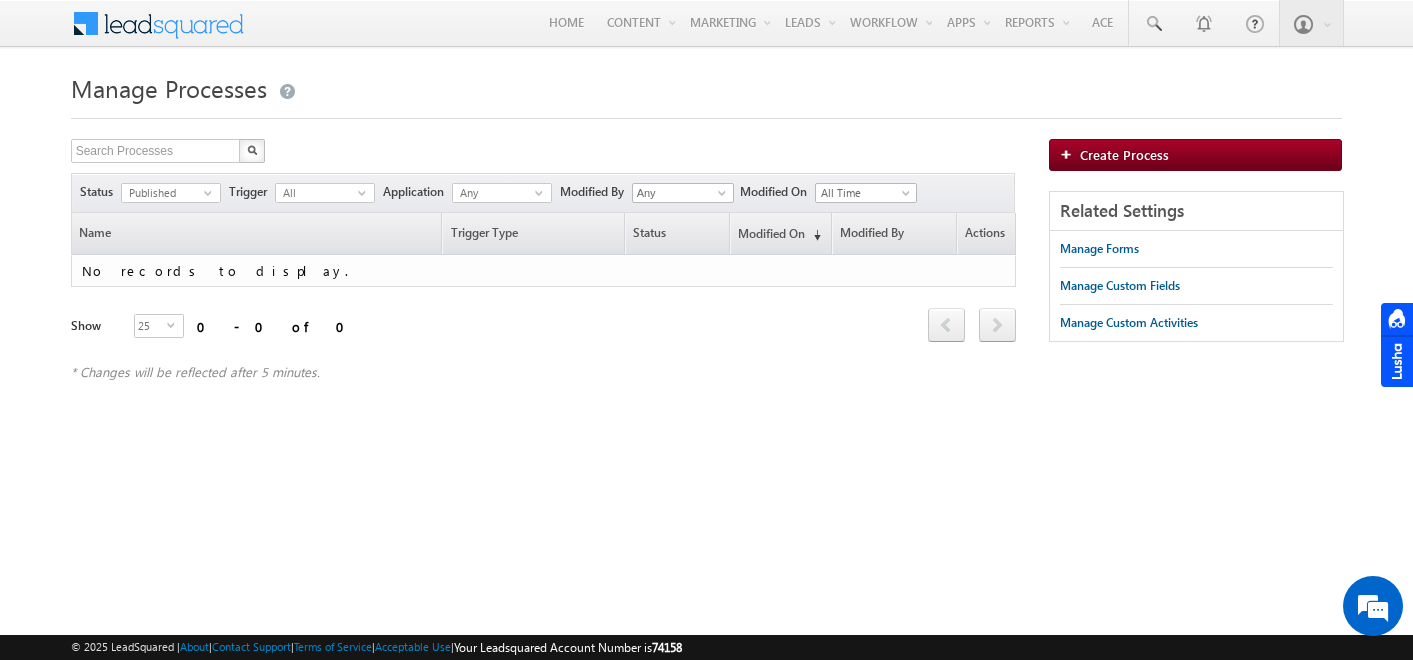 scroll, scrollTop: 0, scrollLeft: 0, axis: both 